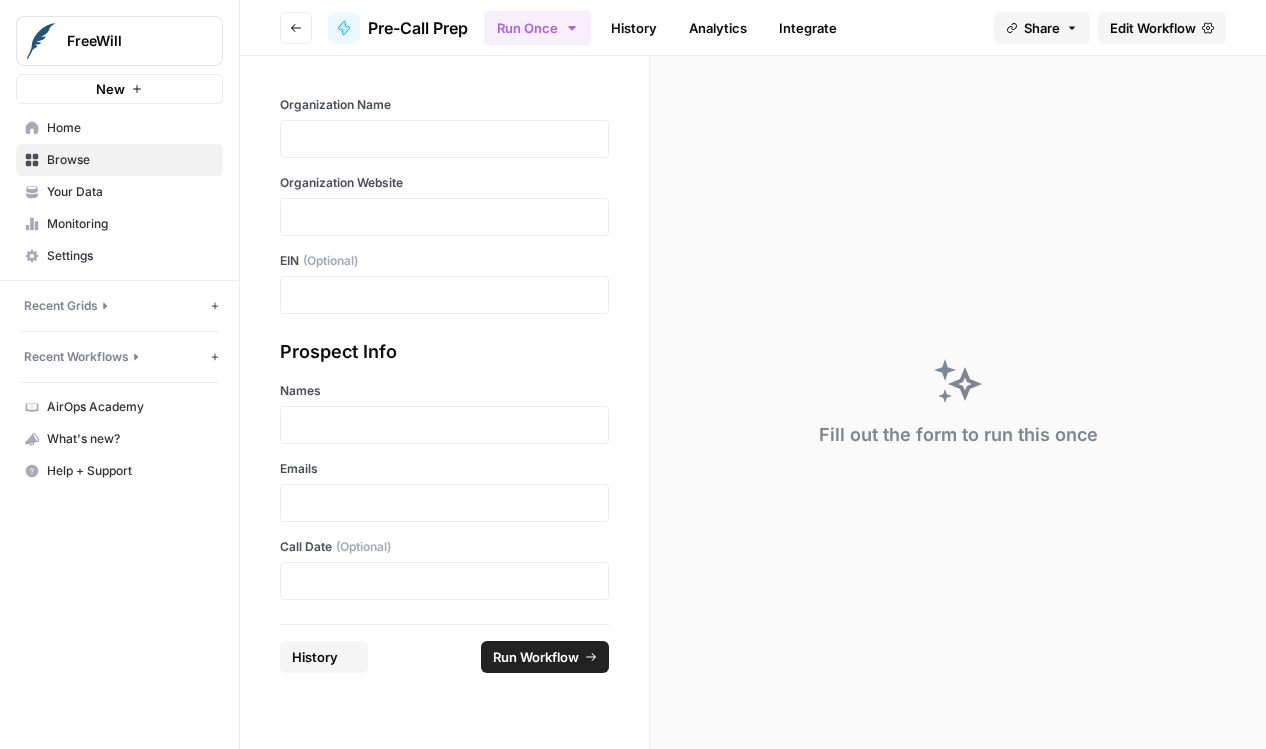 scroll, scrollTop: 0, scrollLeft: 0, axis: both 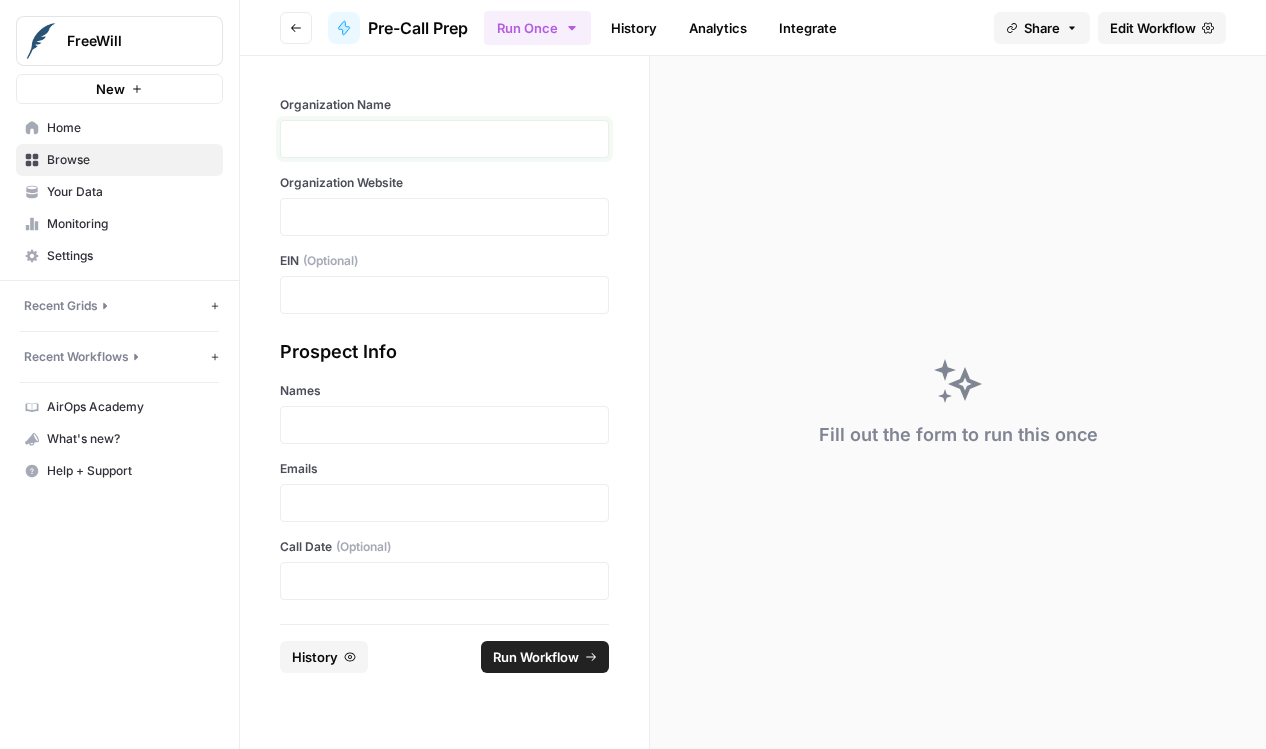 click at bounding box center (444, 139) 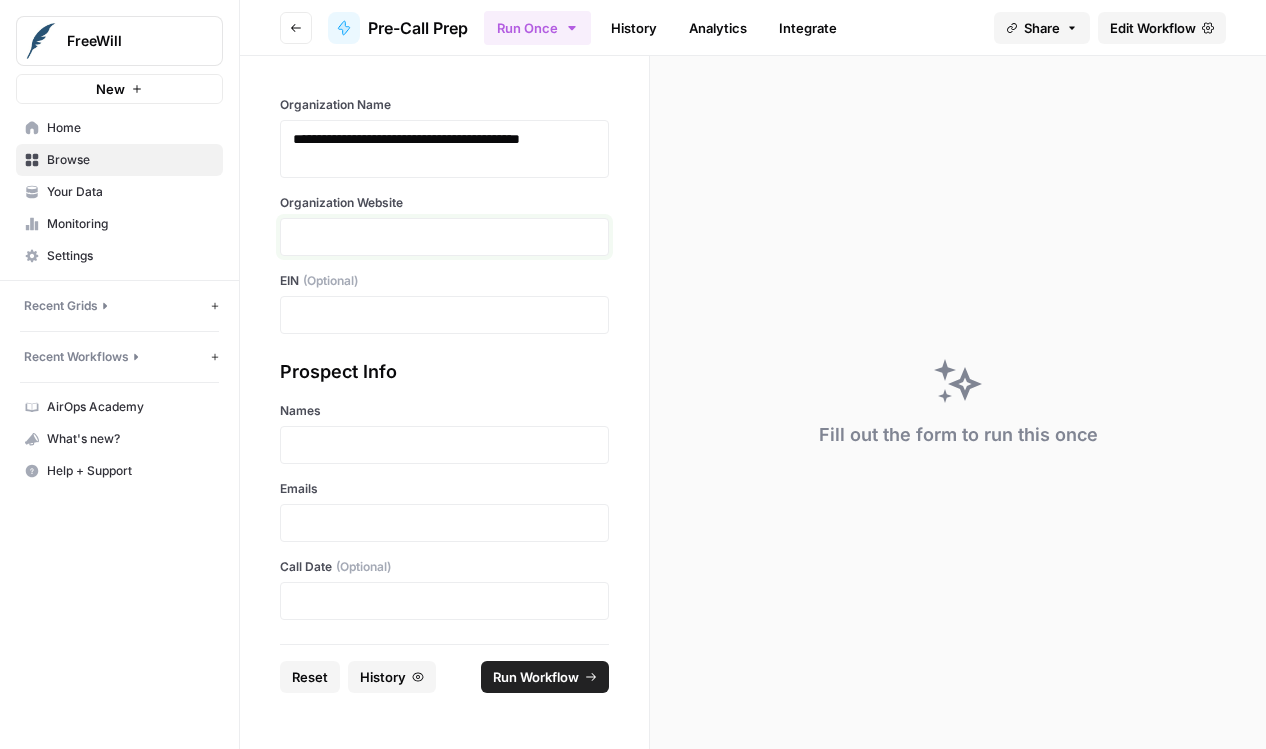 click at bounding box center (444, 237) 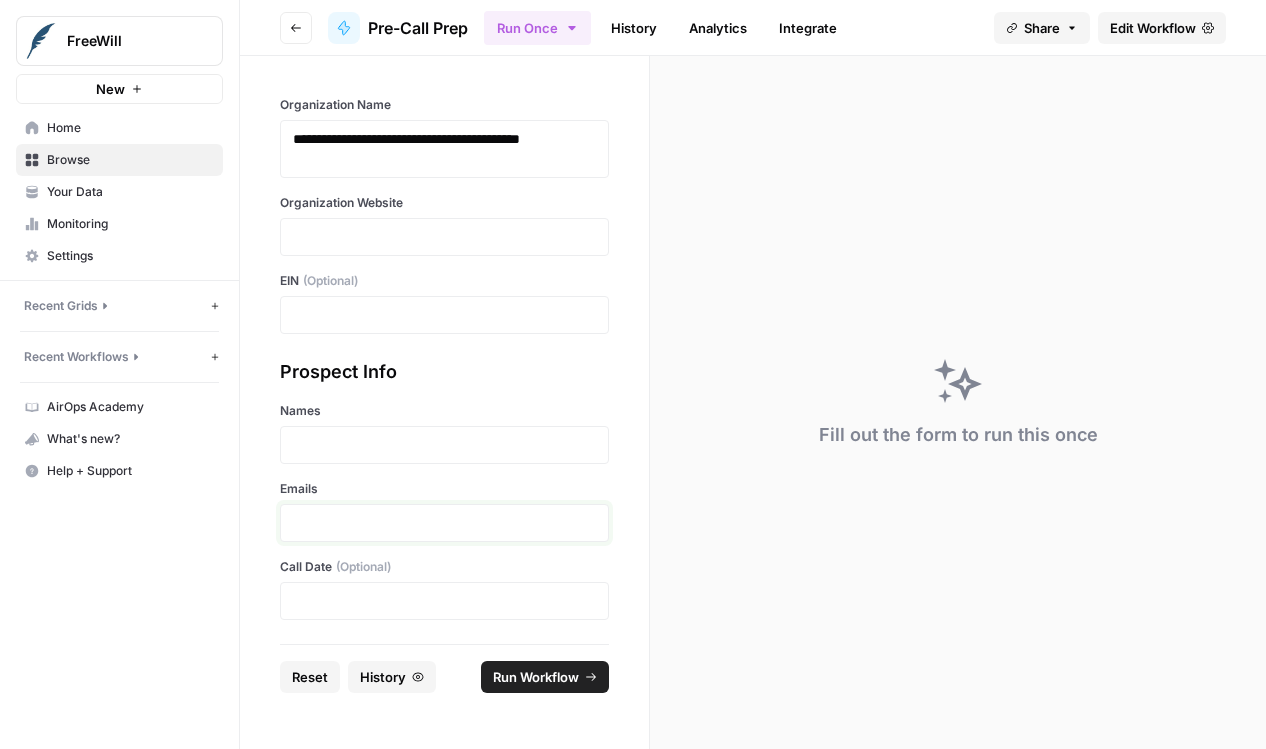 click at bounding box center (444, 523) 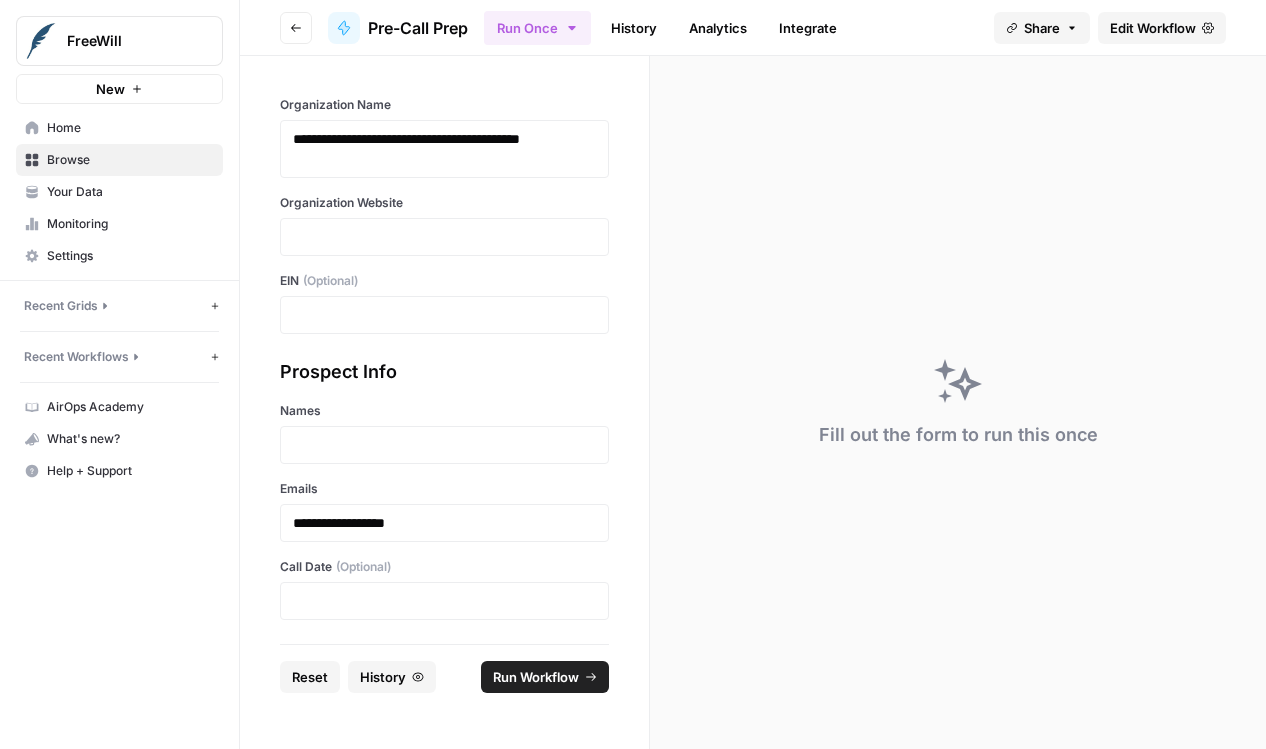 click on "**********" at bounding box center (444, 489) 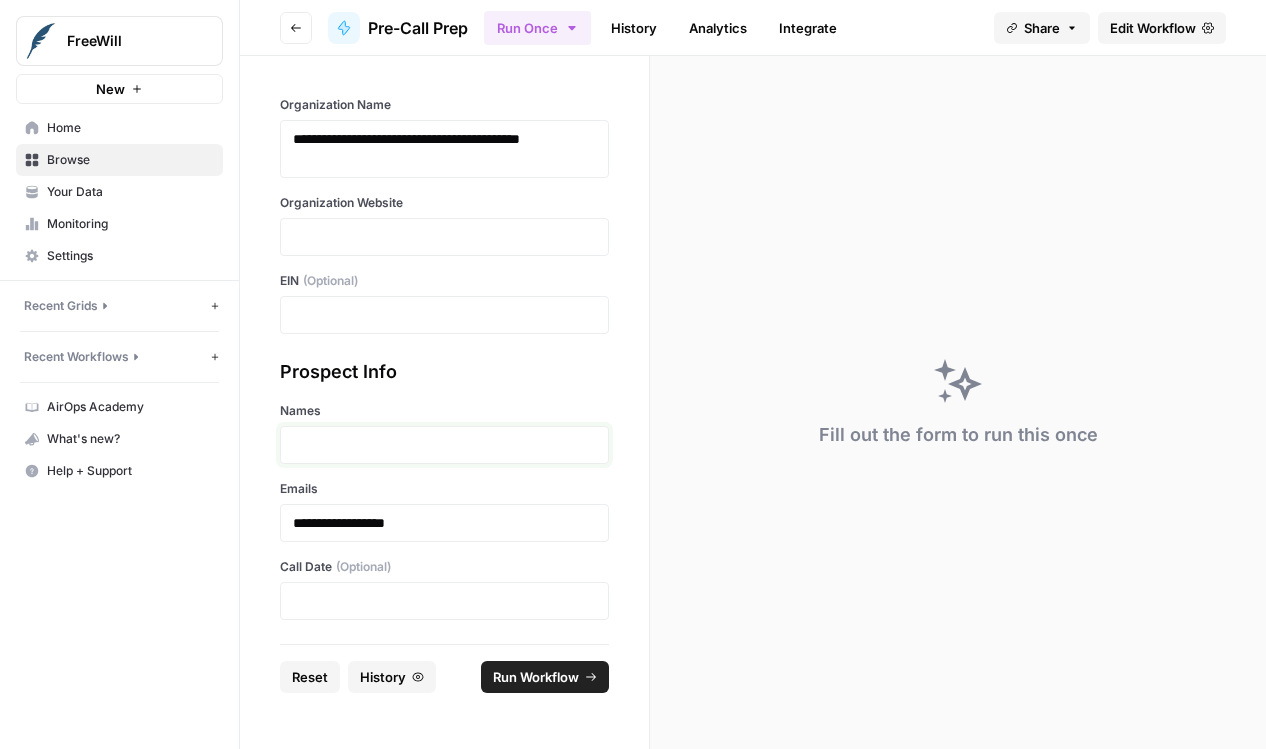 click at bounding box center (444, 445) 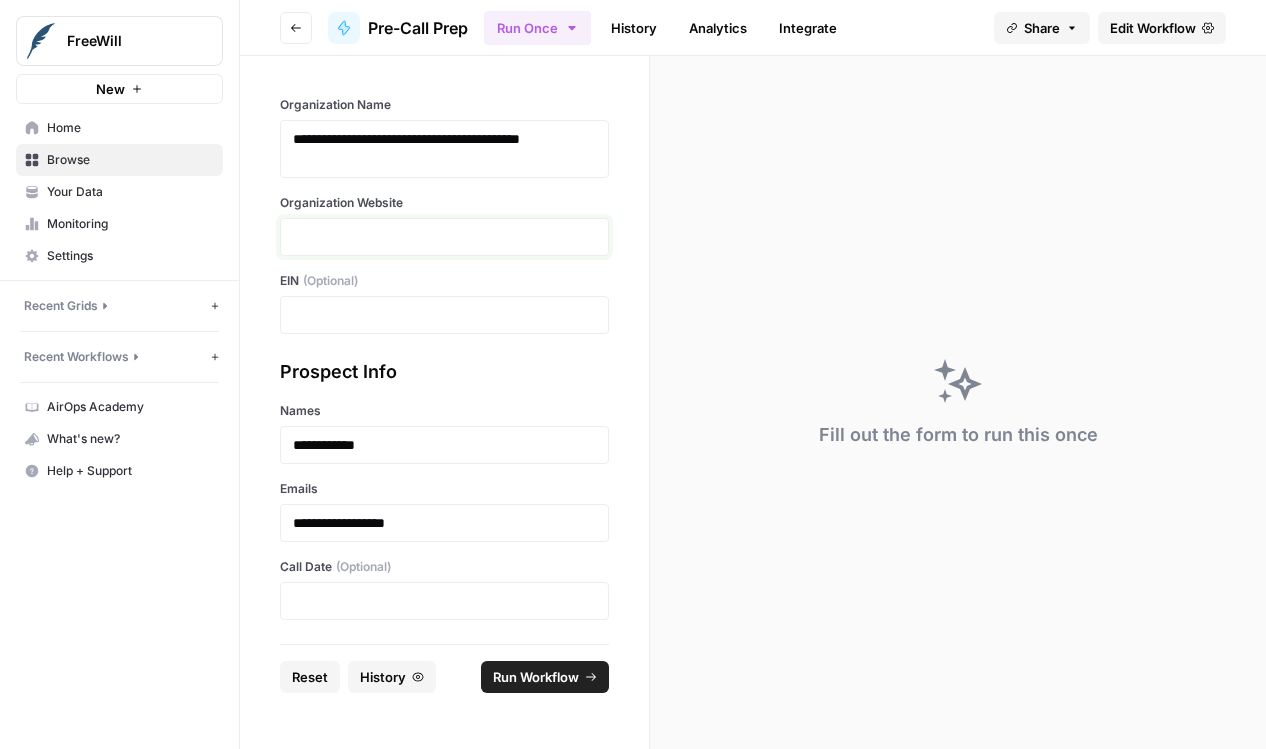click at bounding box center (444, 237) 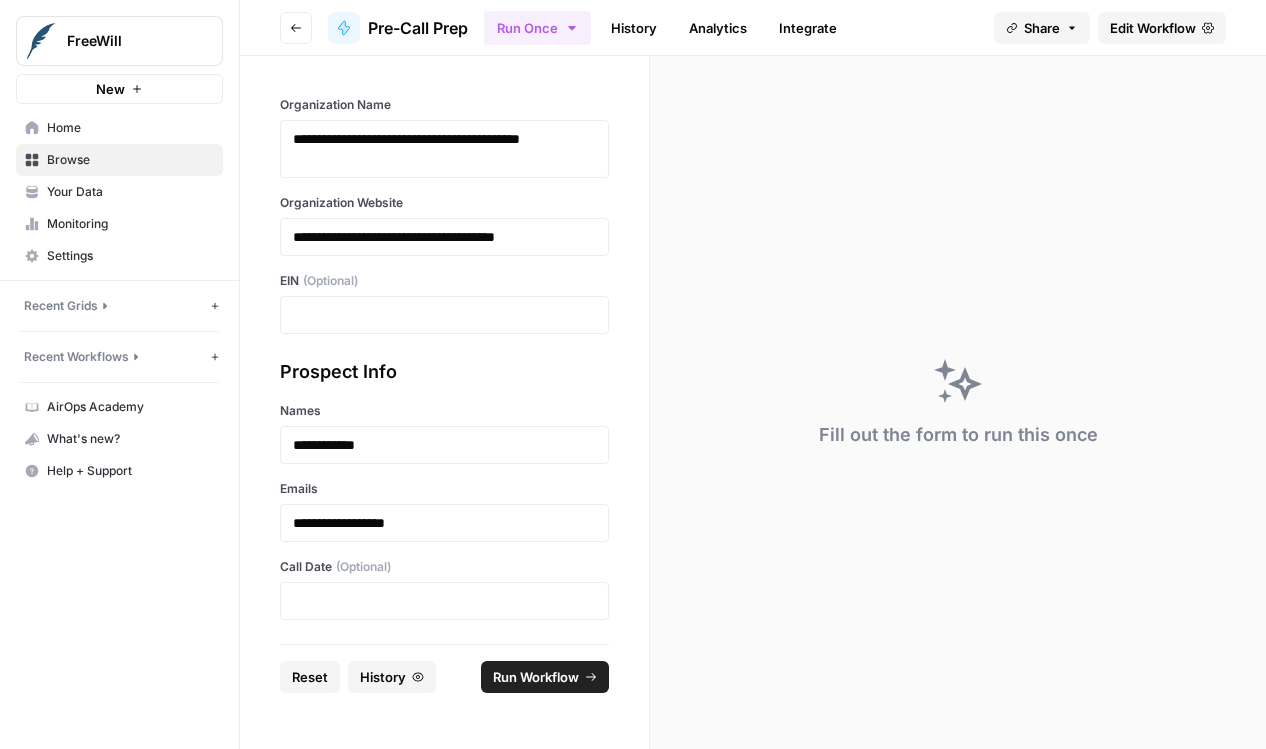 click on "Run Workflow" at bounding box center [536, 677] 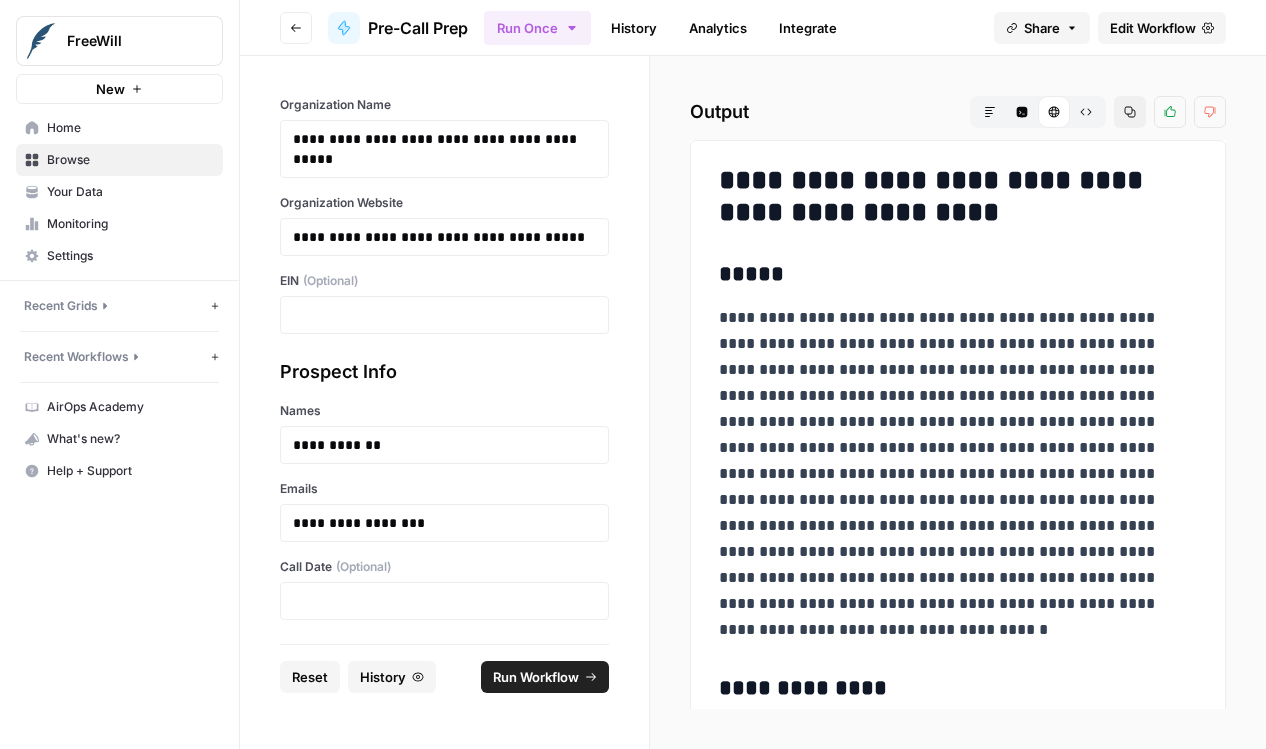 click on "**********" at bounding box center (958, 474) 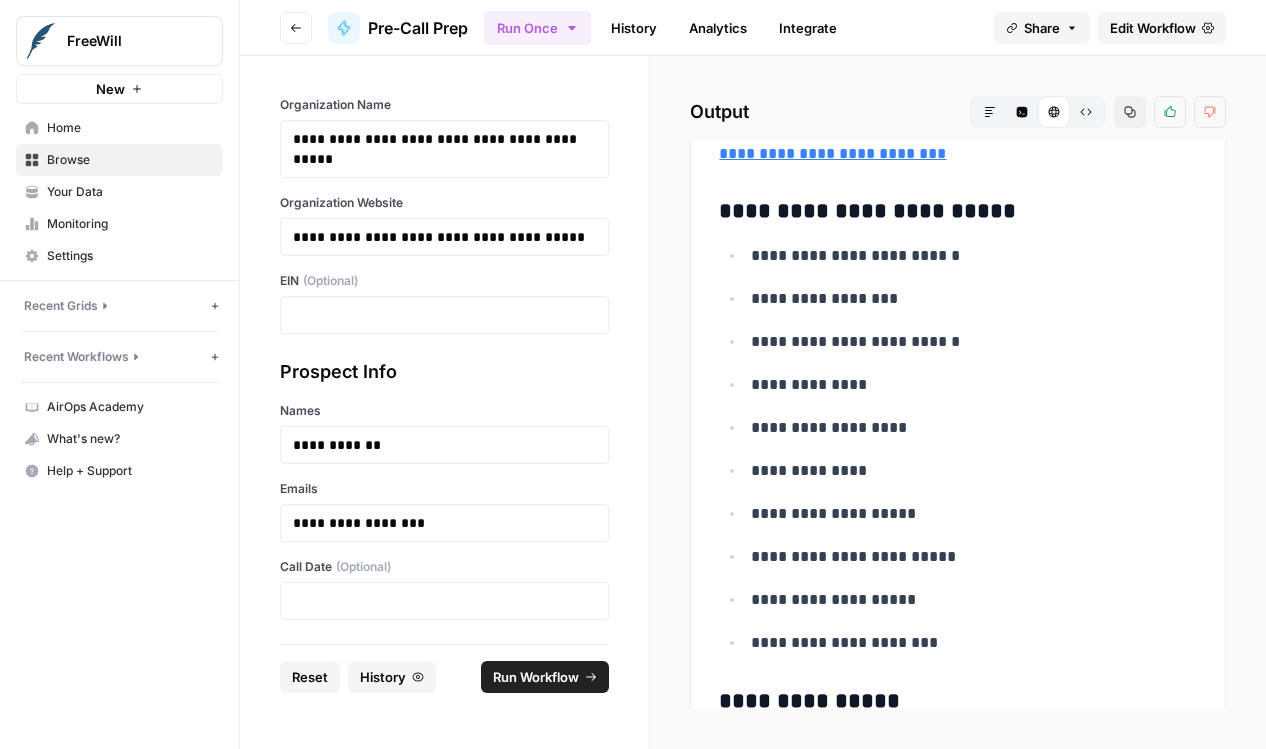 scroll, scrollTop: 1084, scrollLeft: 0, axis: vertical 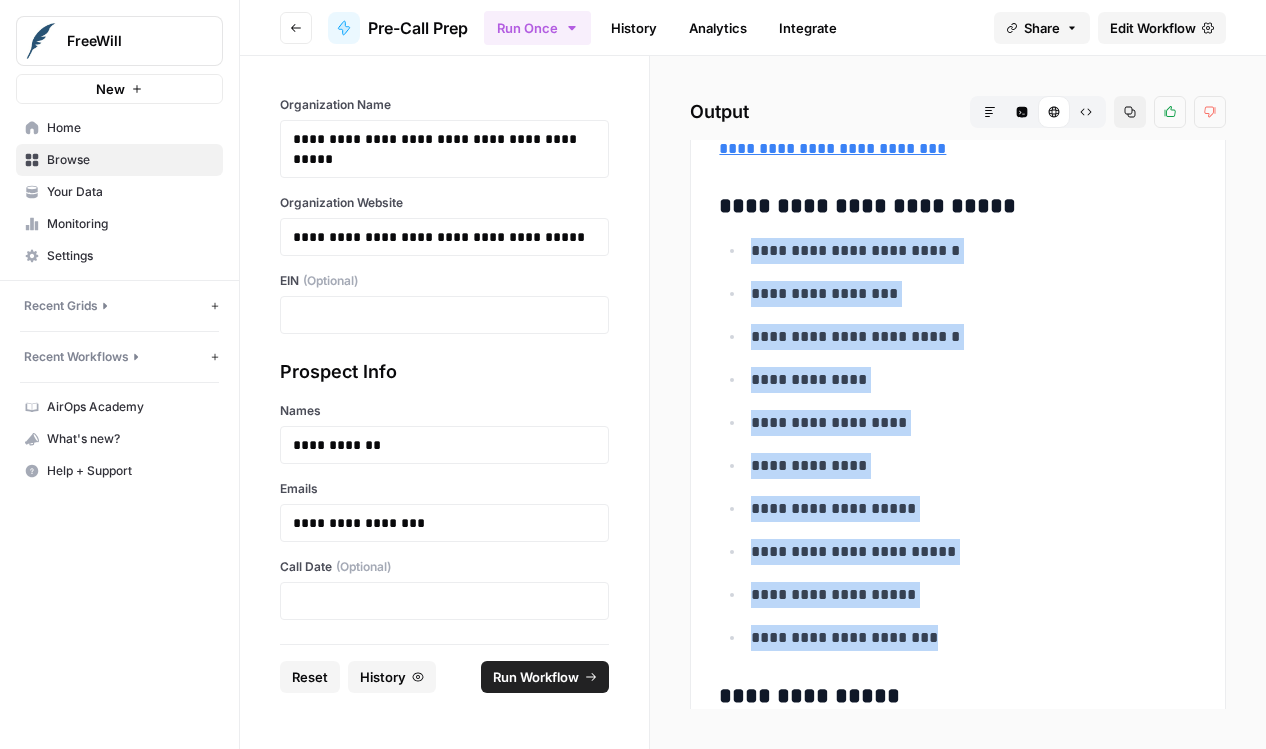 drag, startPoint x: 948, startPoint y: 641, endPoint x: 723, endPoint y: 242, distance: 458.0677 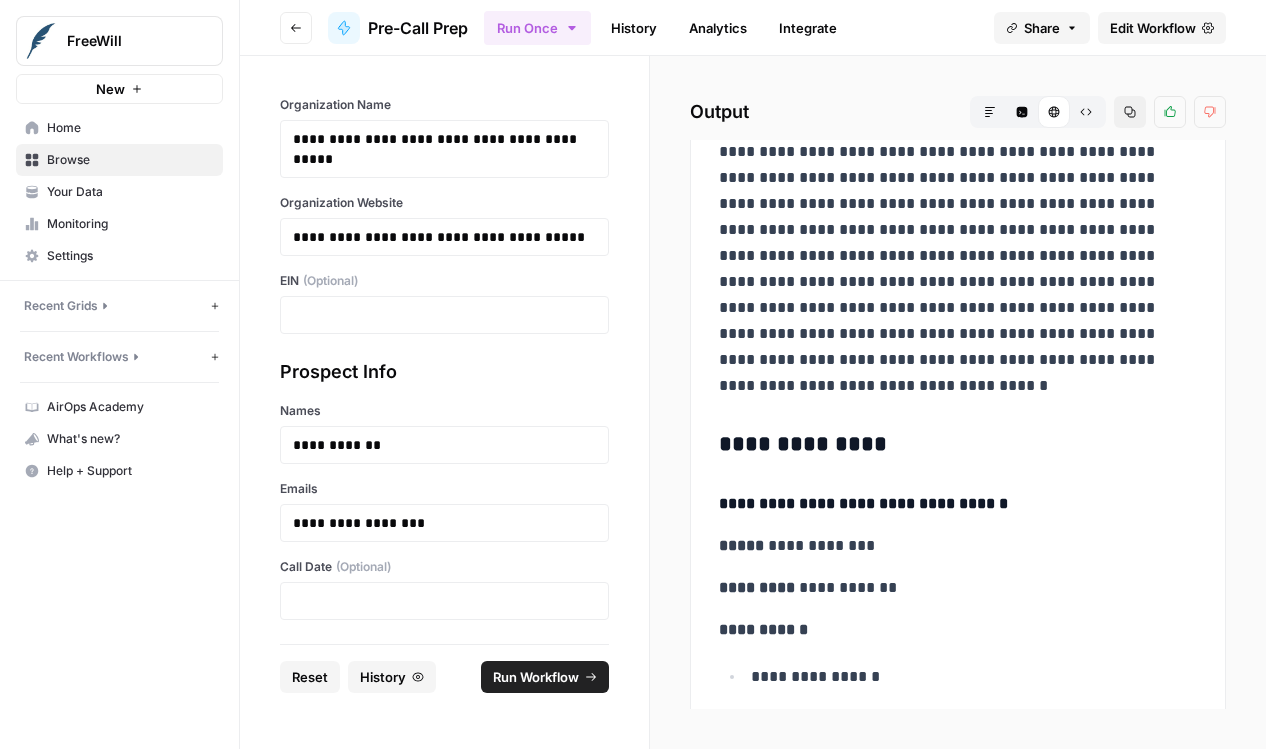 scroll, scrollTop: 0, scrollLeft: 0, axis: both 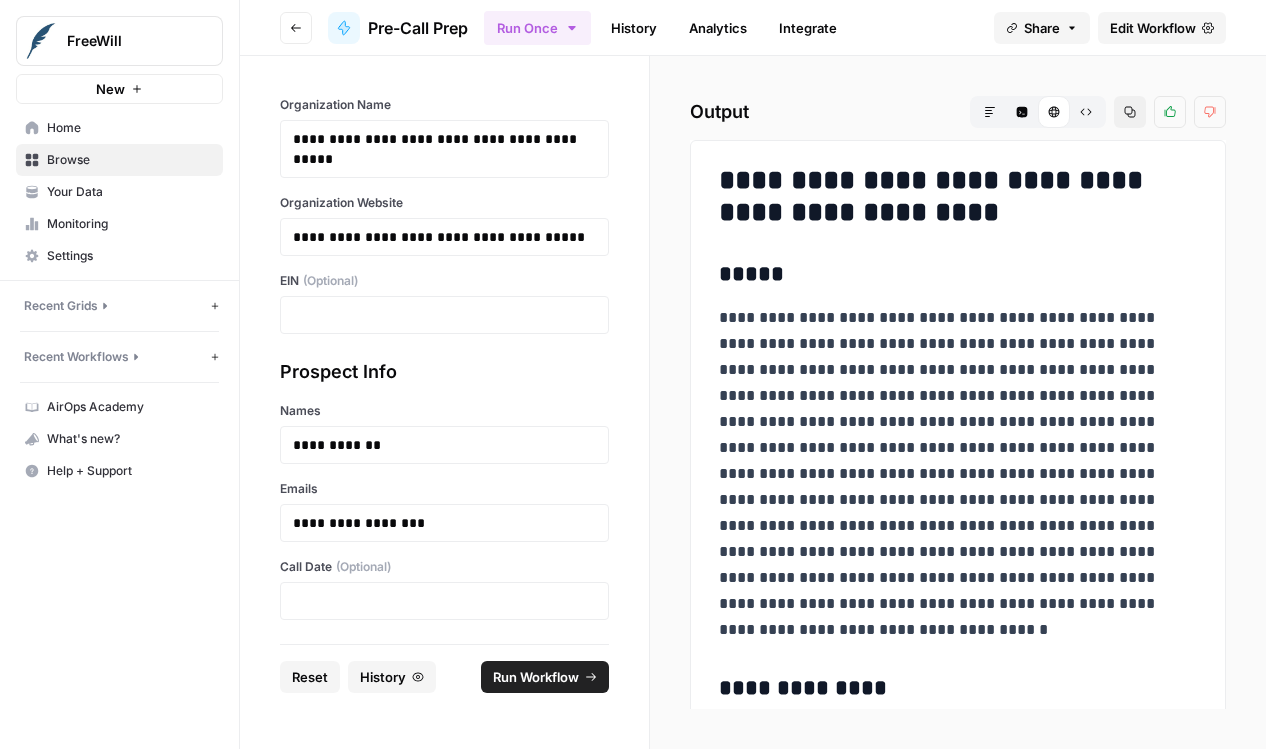 click on "**********" at bounding box center [958, 1657] 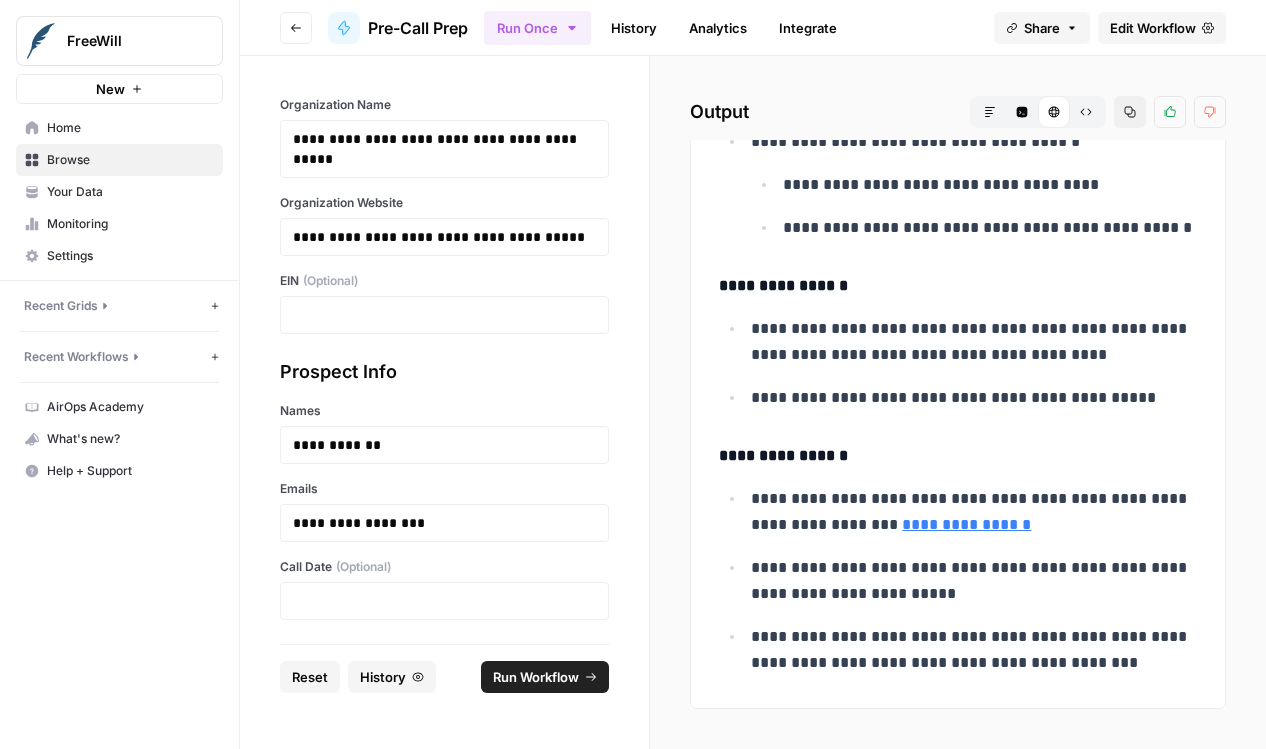 scroll, scrollTop: 2462, scrollLeft: 0, axis: vertical 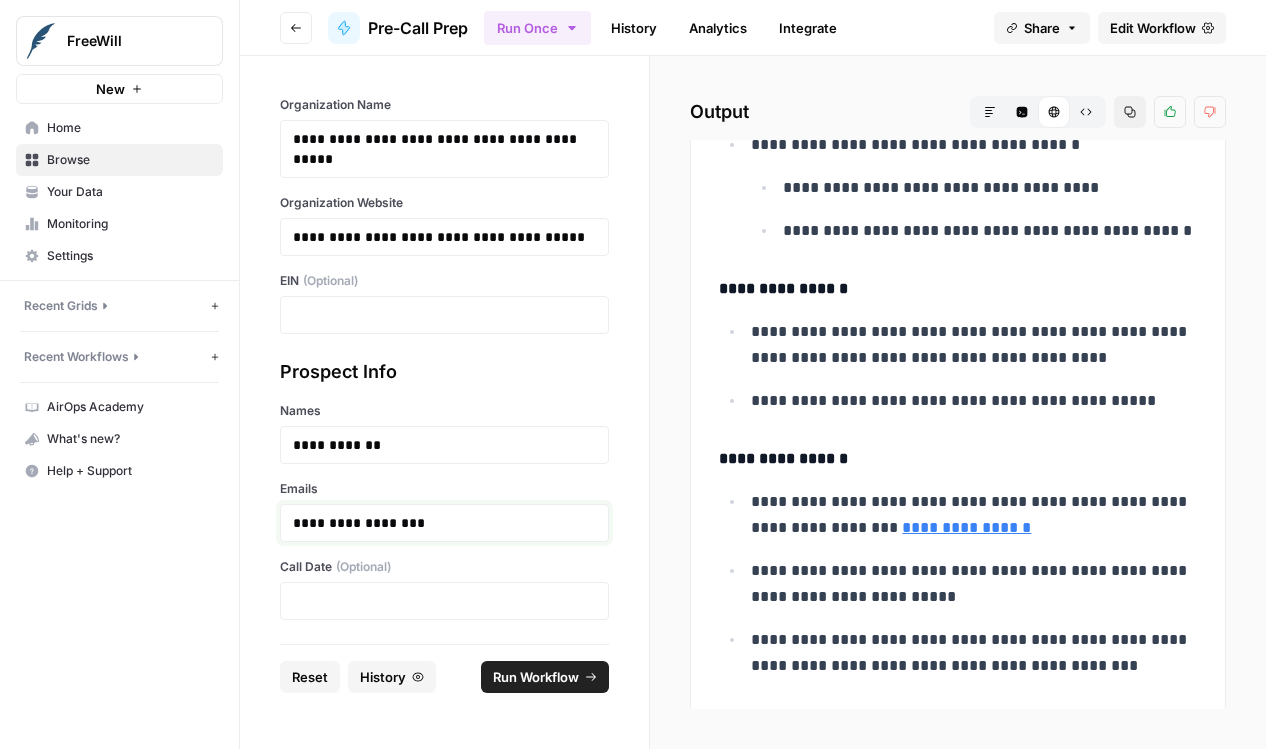click on "**********" at bounding box center (444, 523) 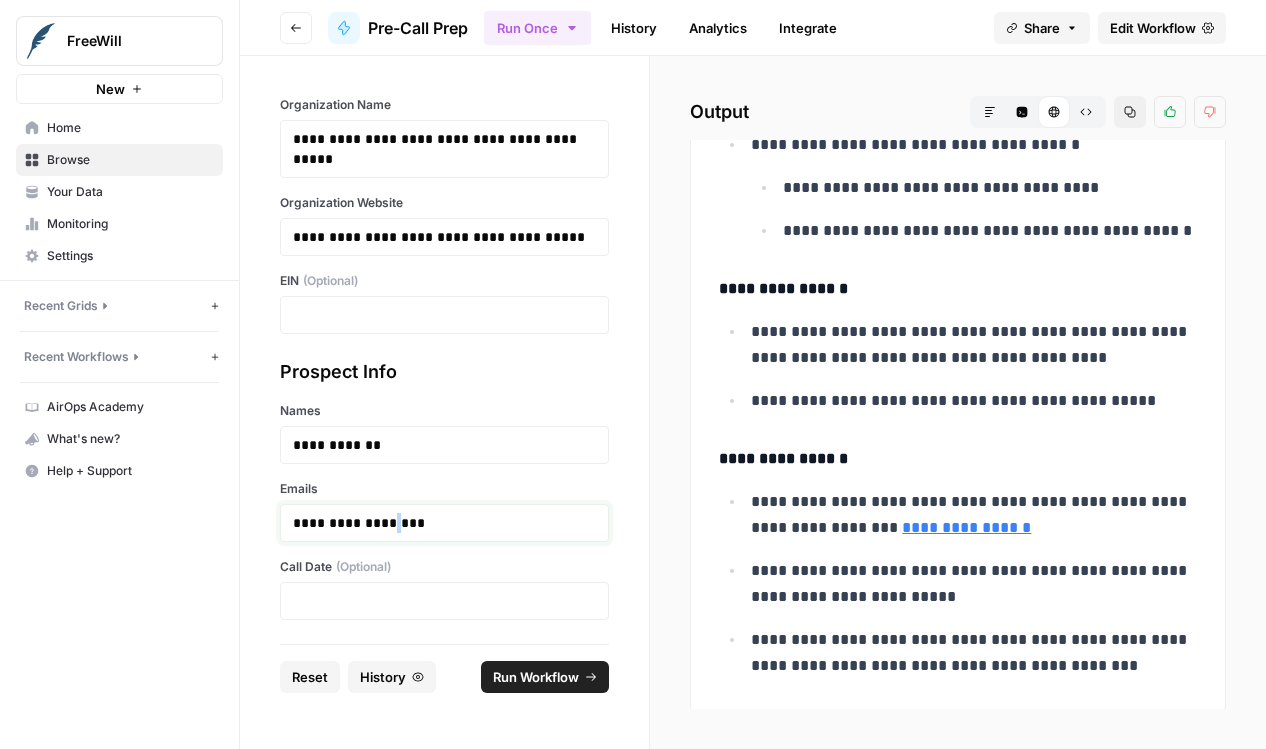 click on "**********" at bounding box center (444, 523) 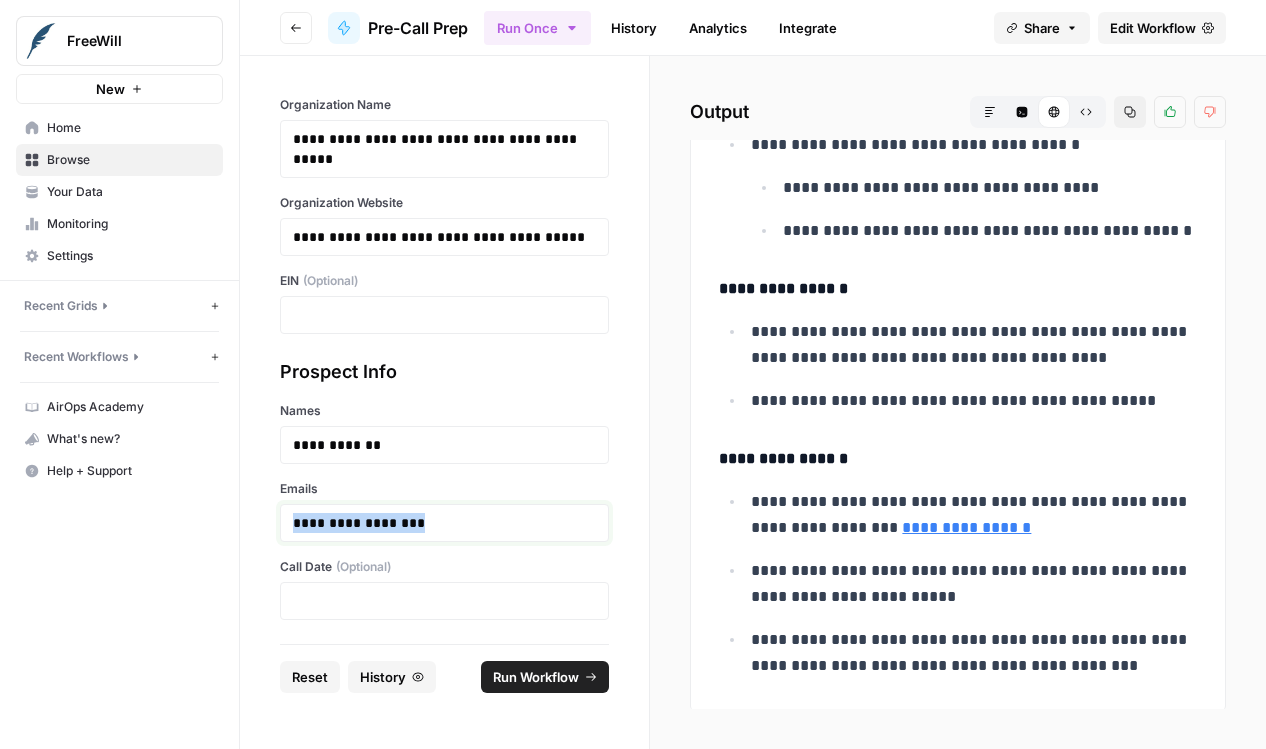 click on "**********" at bounding box center (444, 523) 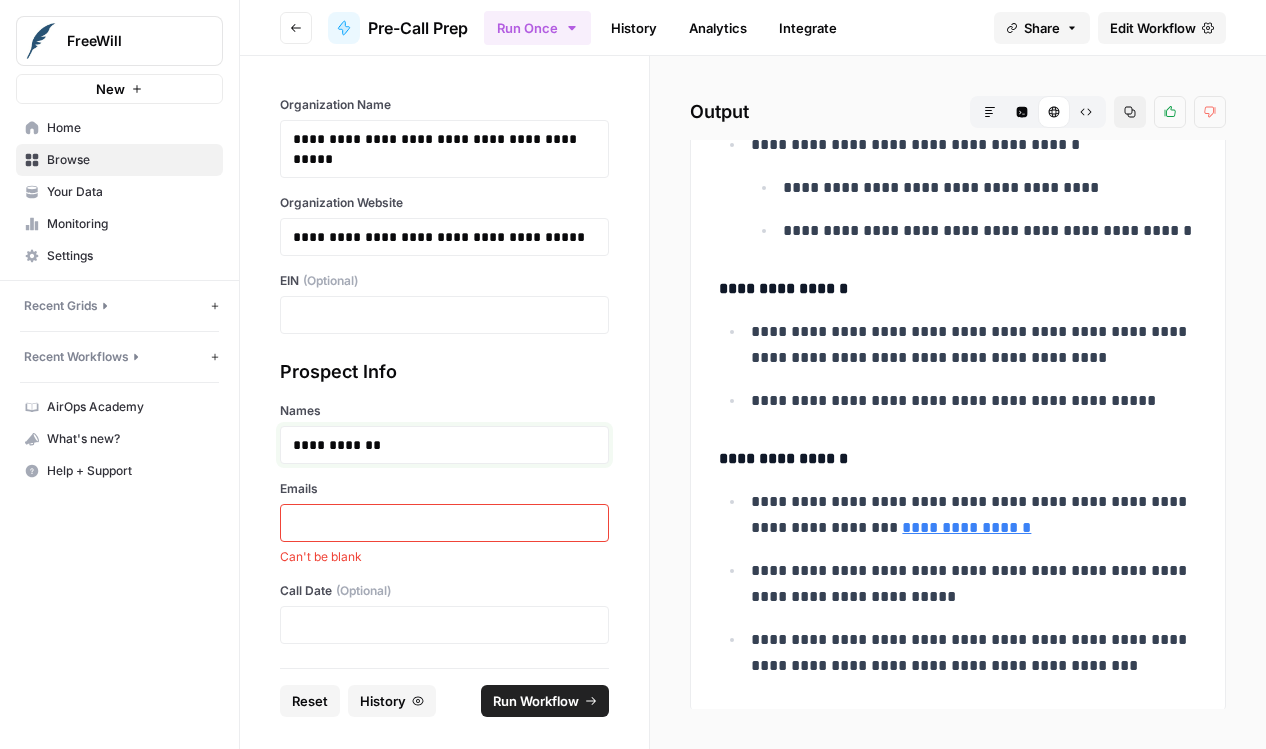 click on "**********" at bounding box center (444, 445) 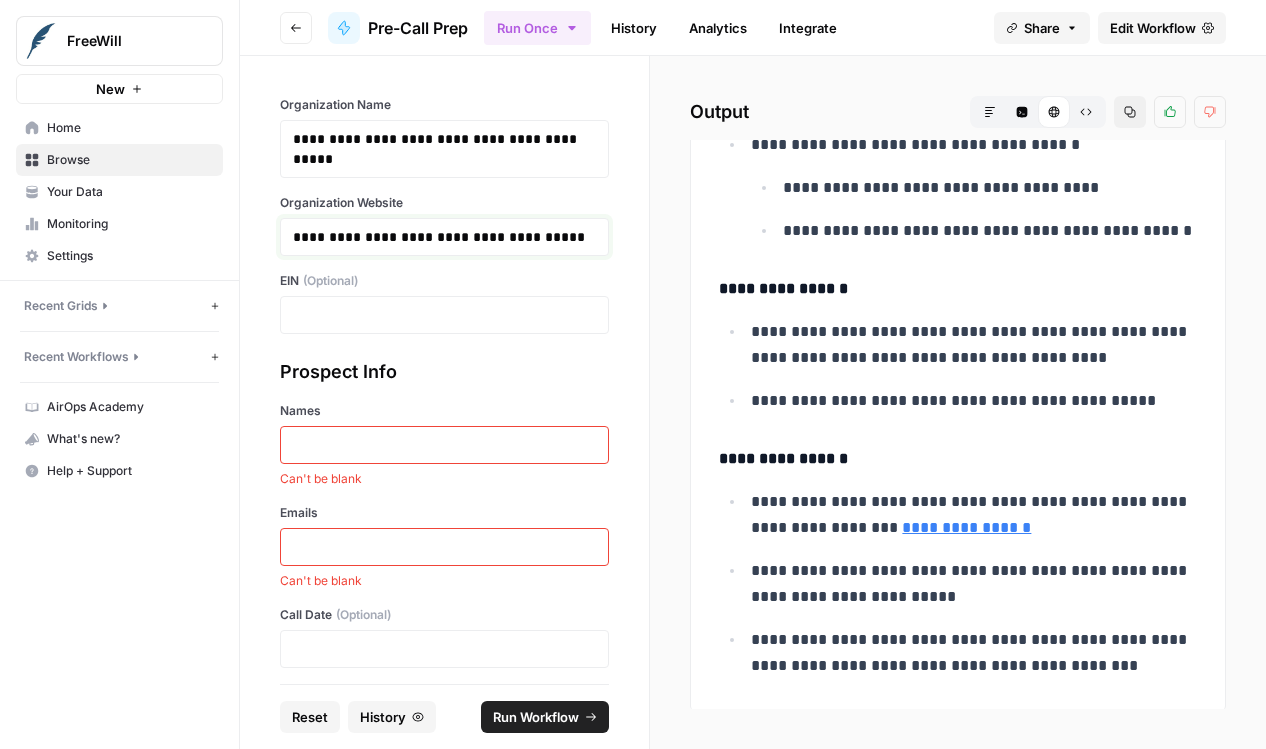 click on "**********" at bounding box center (444, 237) 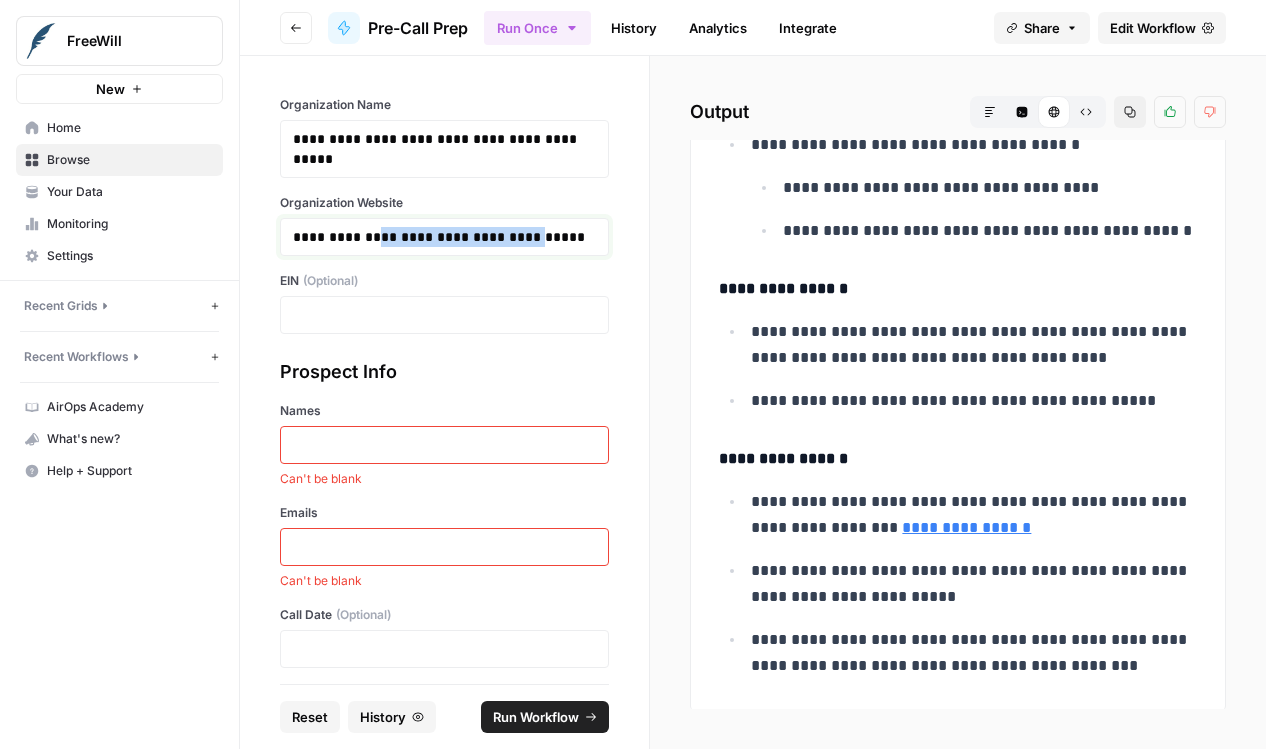 click on "**********" at bounding box center (444, 237) 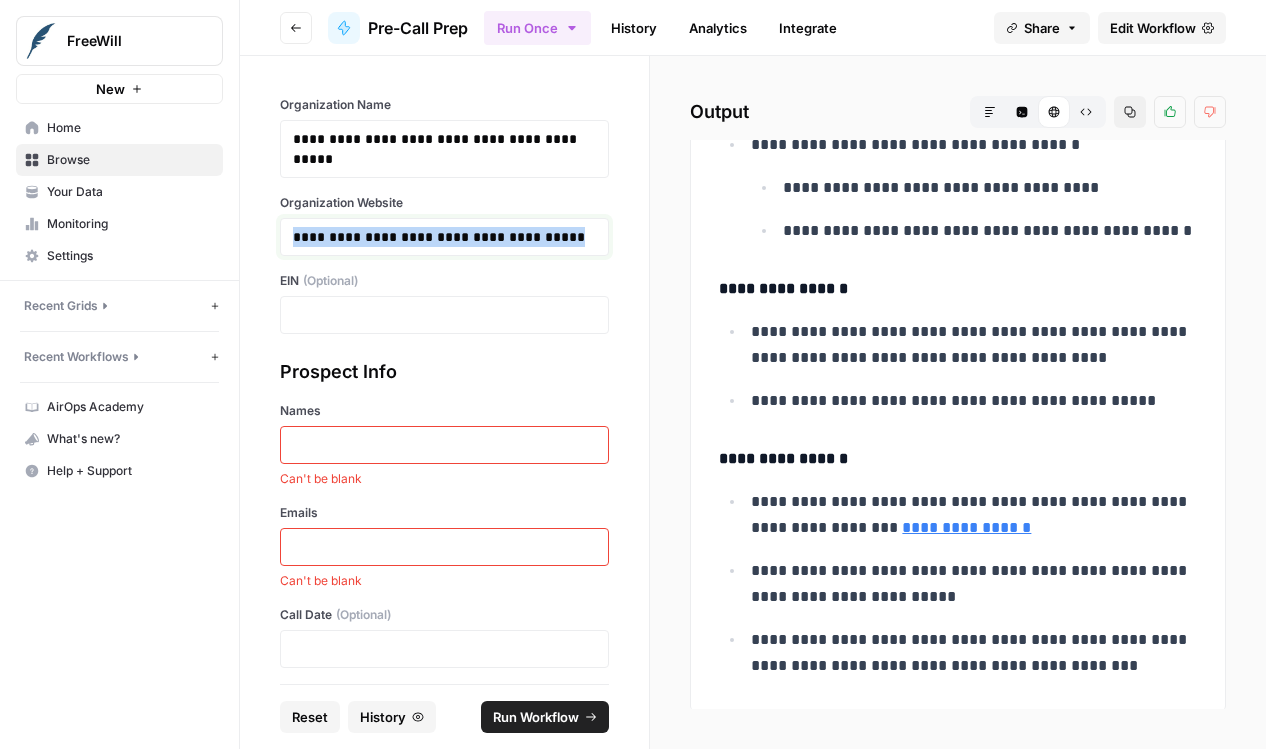 click on "**********" at bounding box center (444, 237) 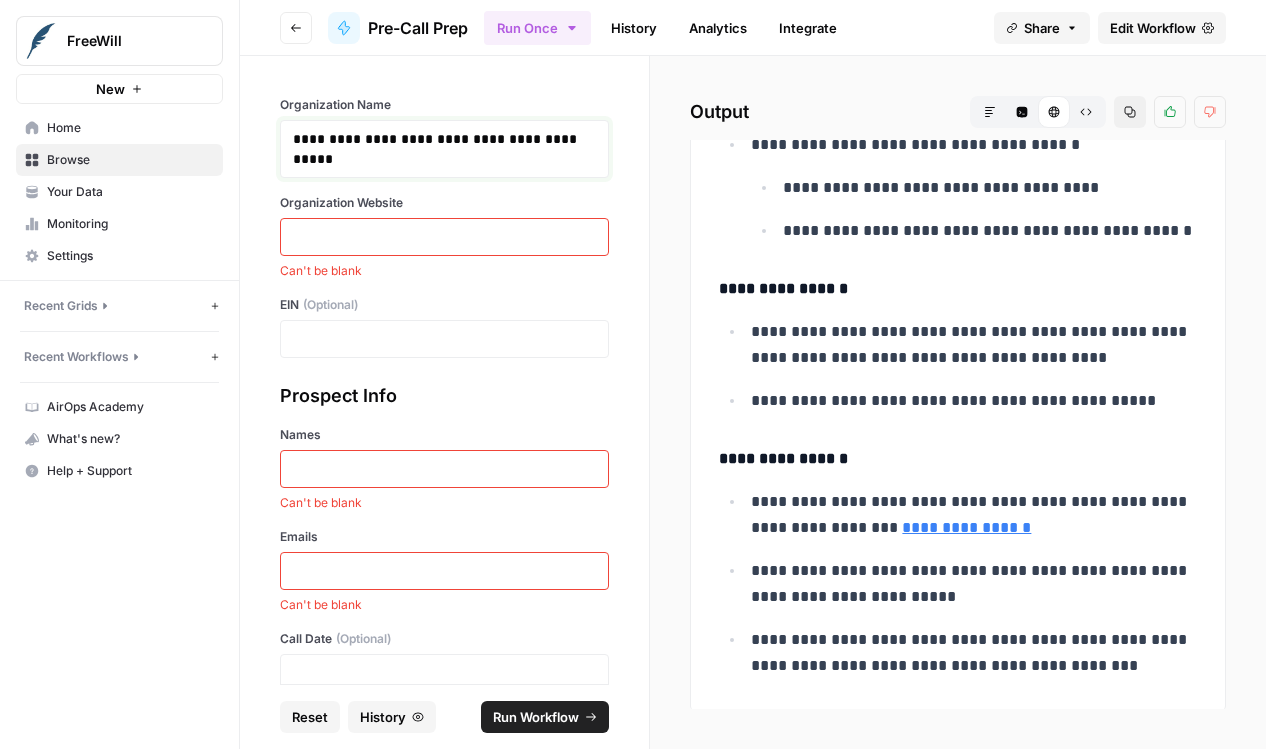 click on "**********" at bounding box center [444, 149] 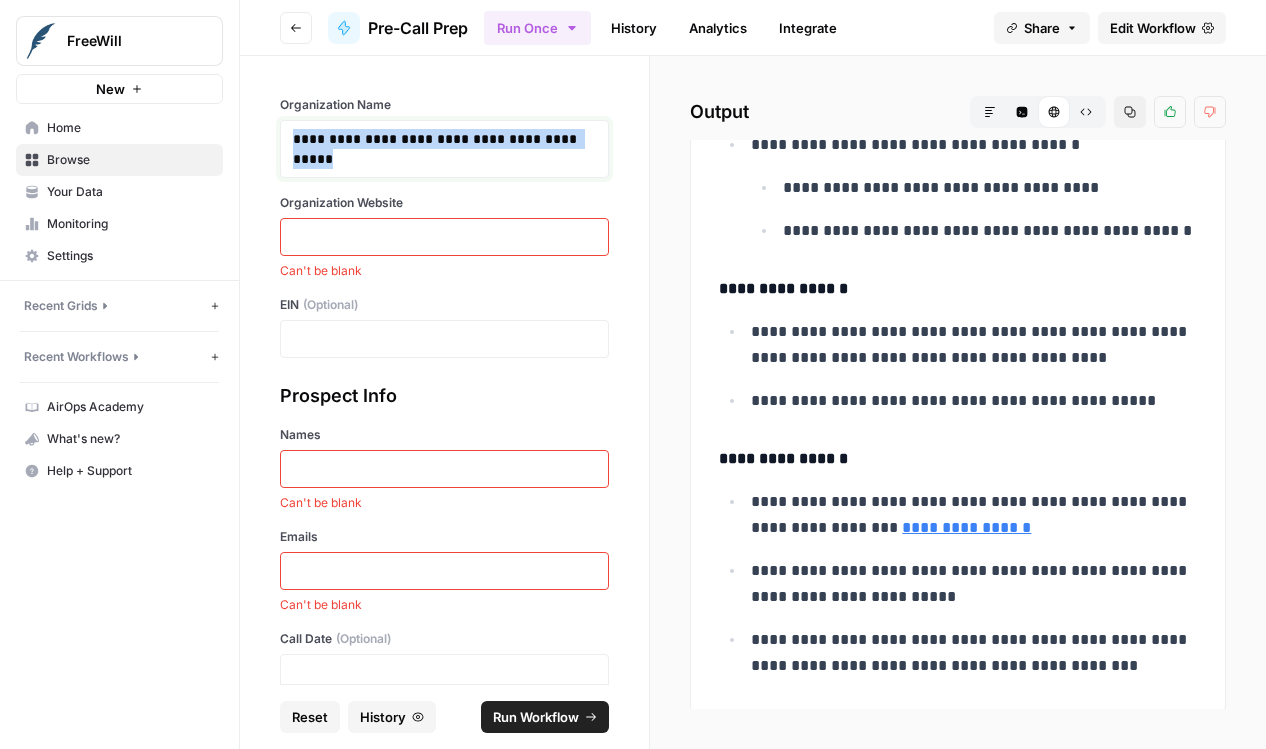 click on "**********" at bounding box center [444, 149] 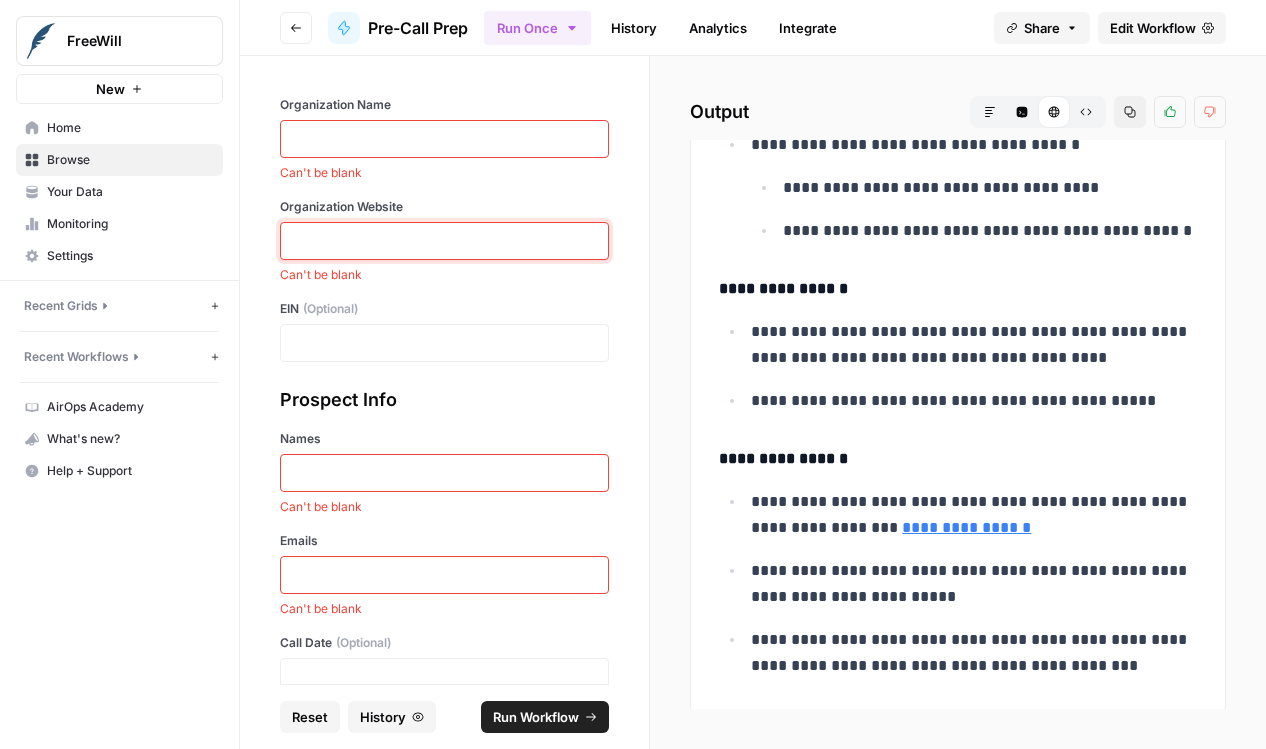 click at bounding box center (444, 241) 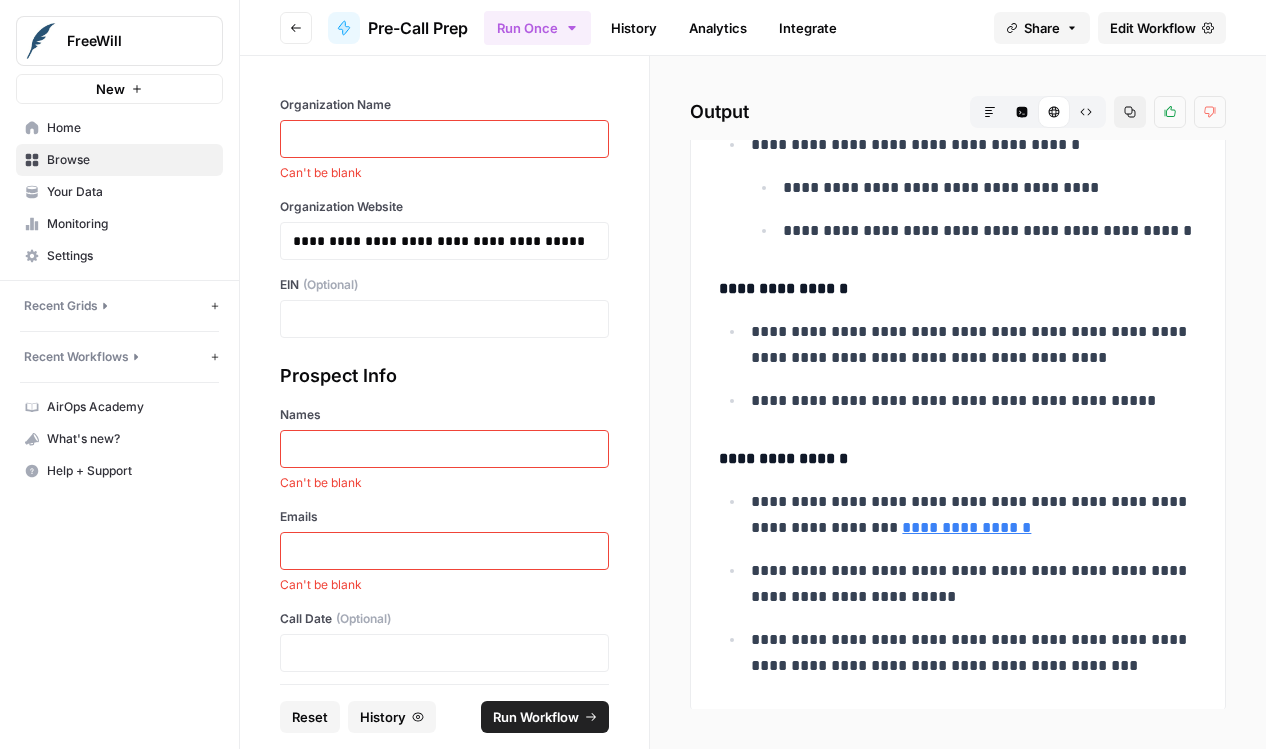click at bounding box center [444, 139] 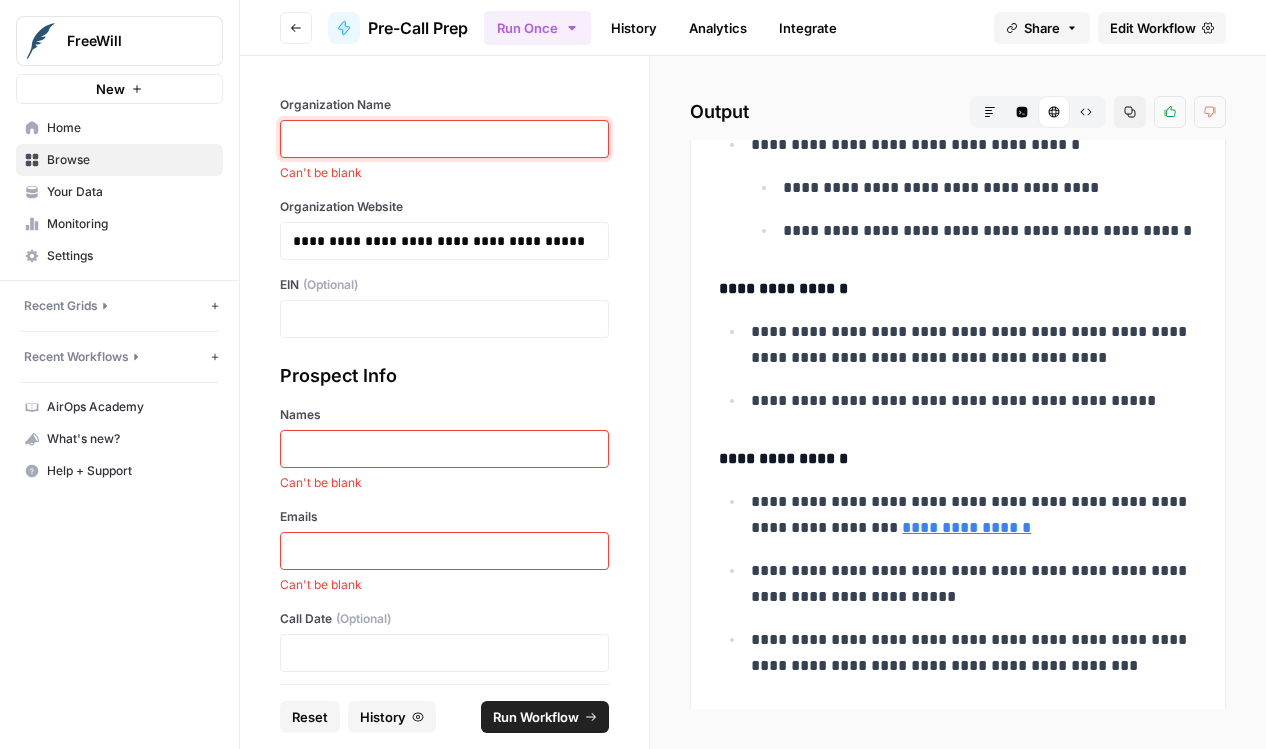 click at bounding box center [444, 139] 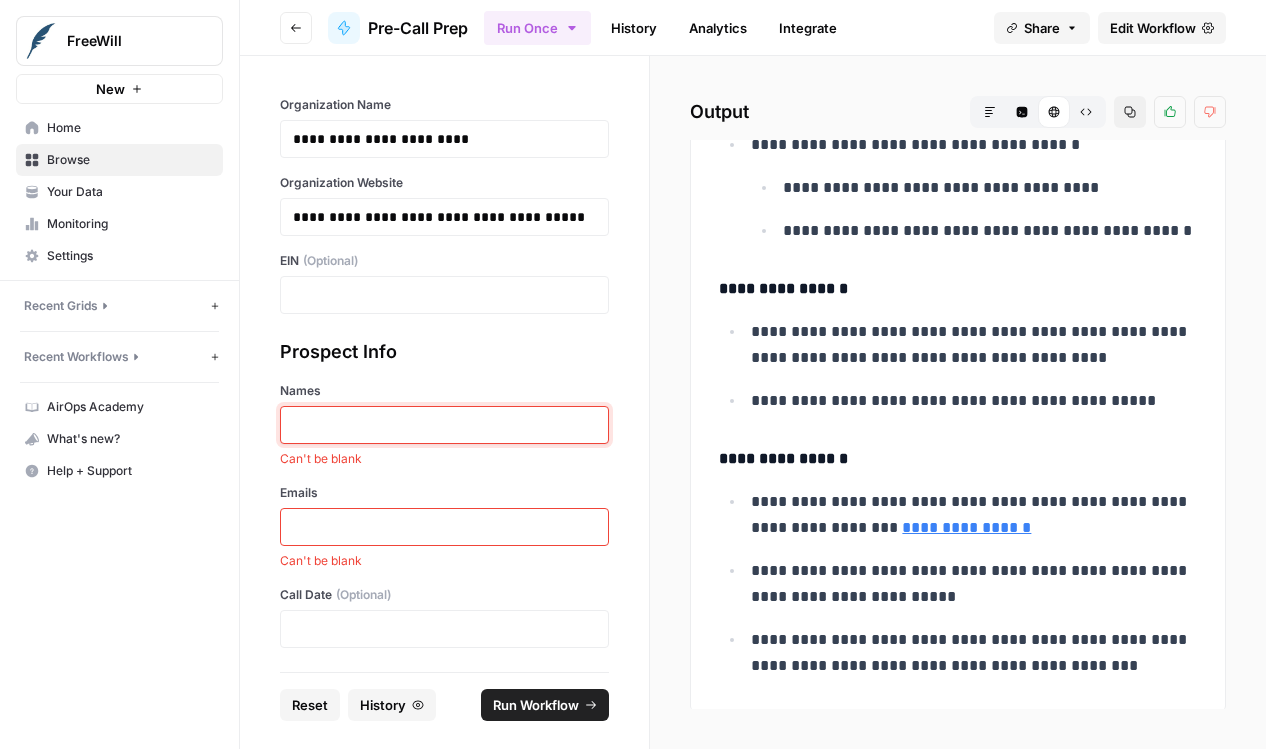 click at bounding box center [444, 425] 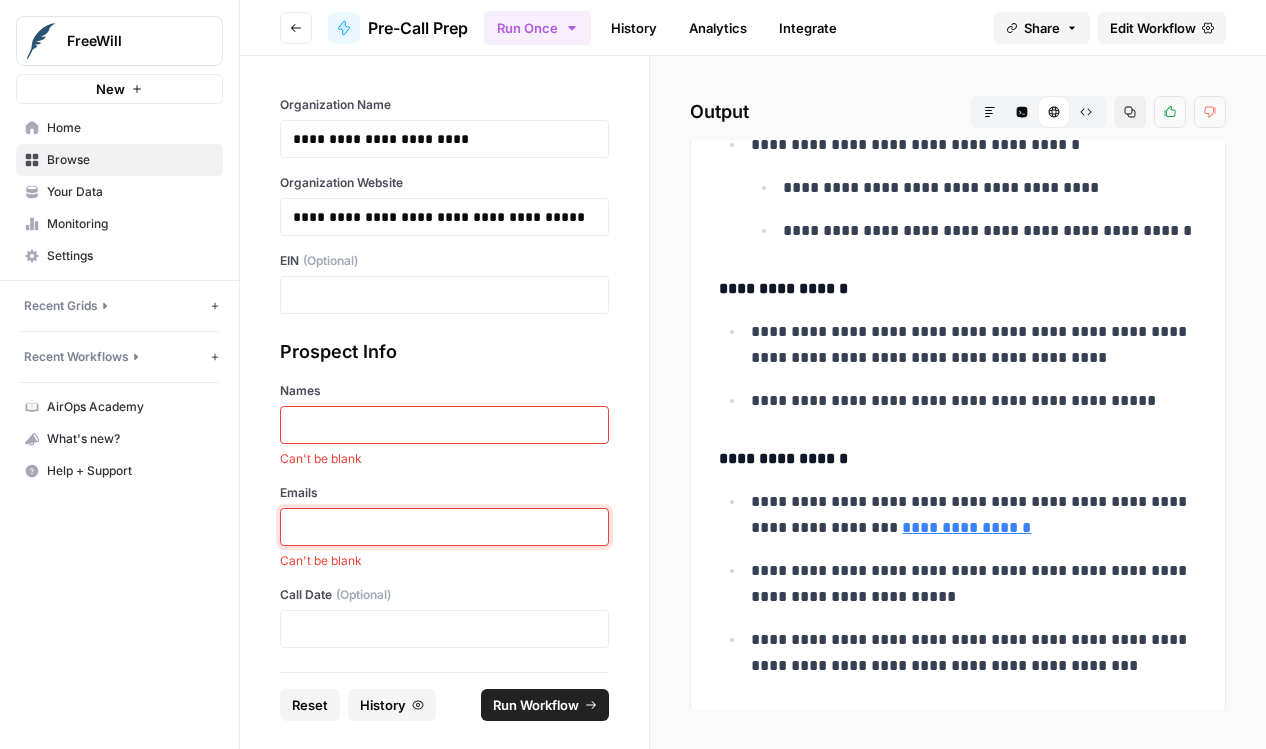 click at bounding box center (444, 527) 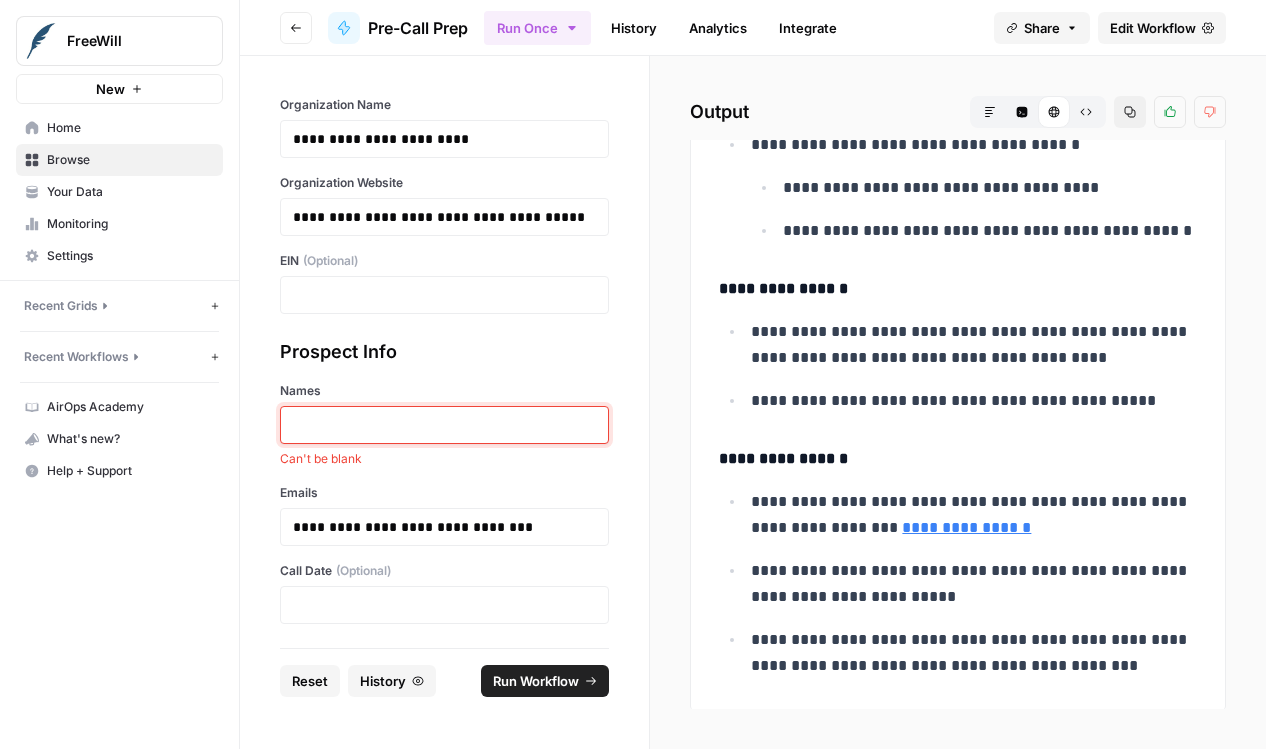 click at bounding box center (444, 425) 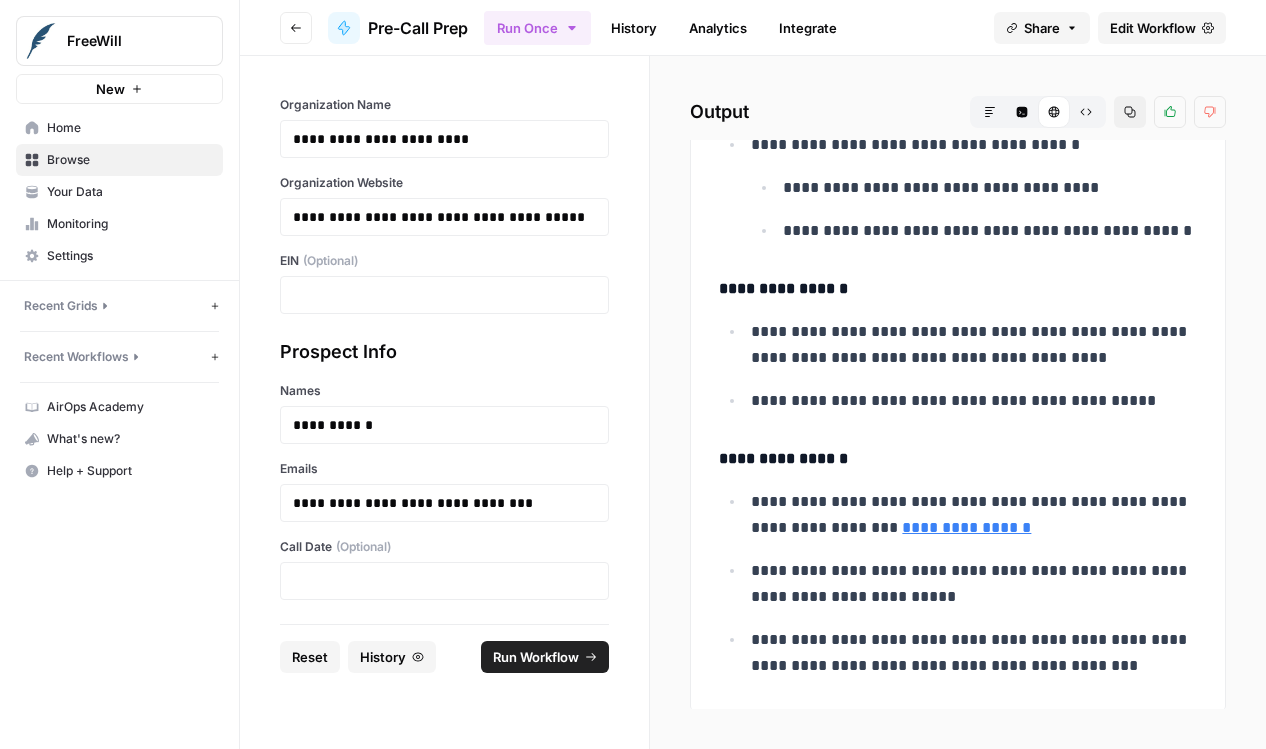 click on "Run Workflow" at bounding box center (536, 657) 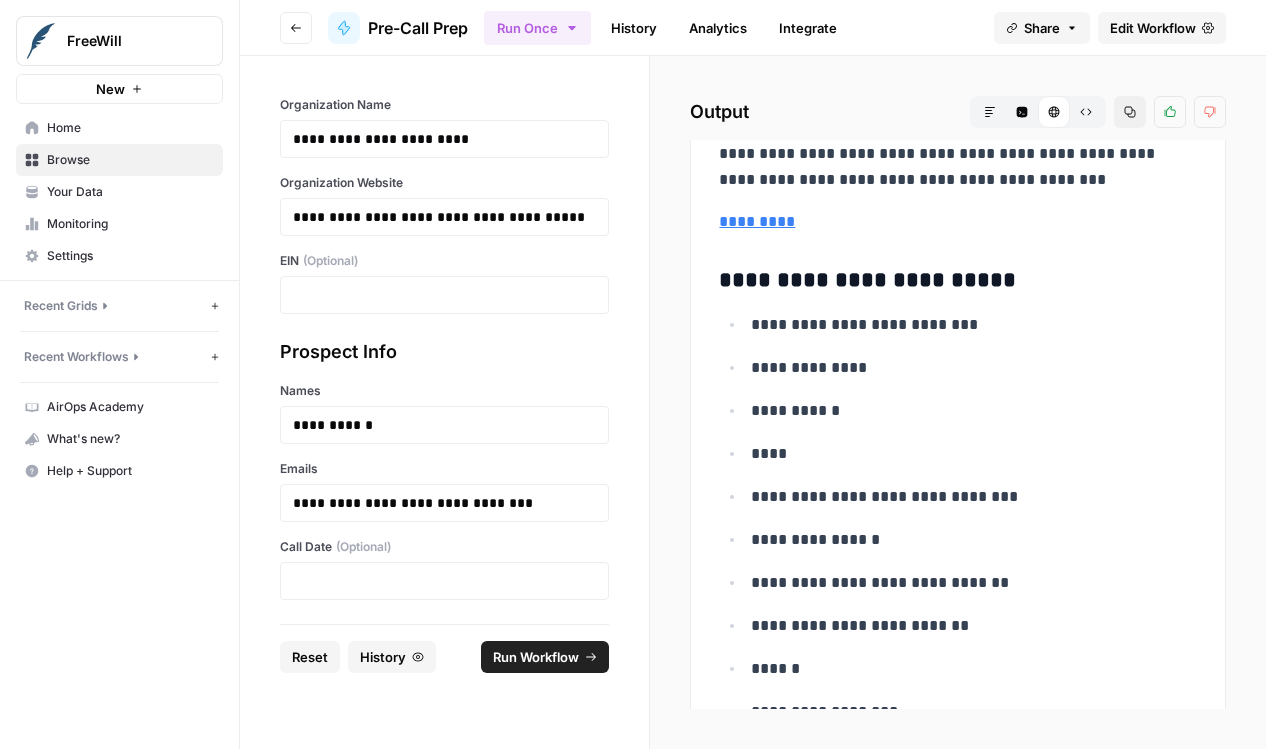 scroll, scrollTop: 834, scrollLeft: 0, axis: vertical 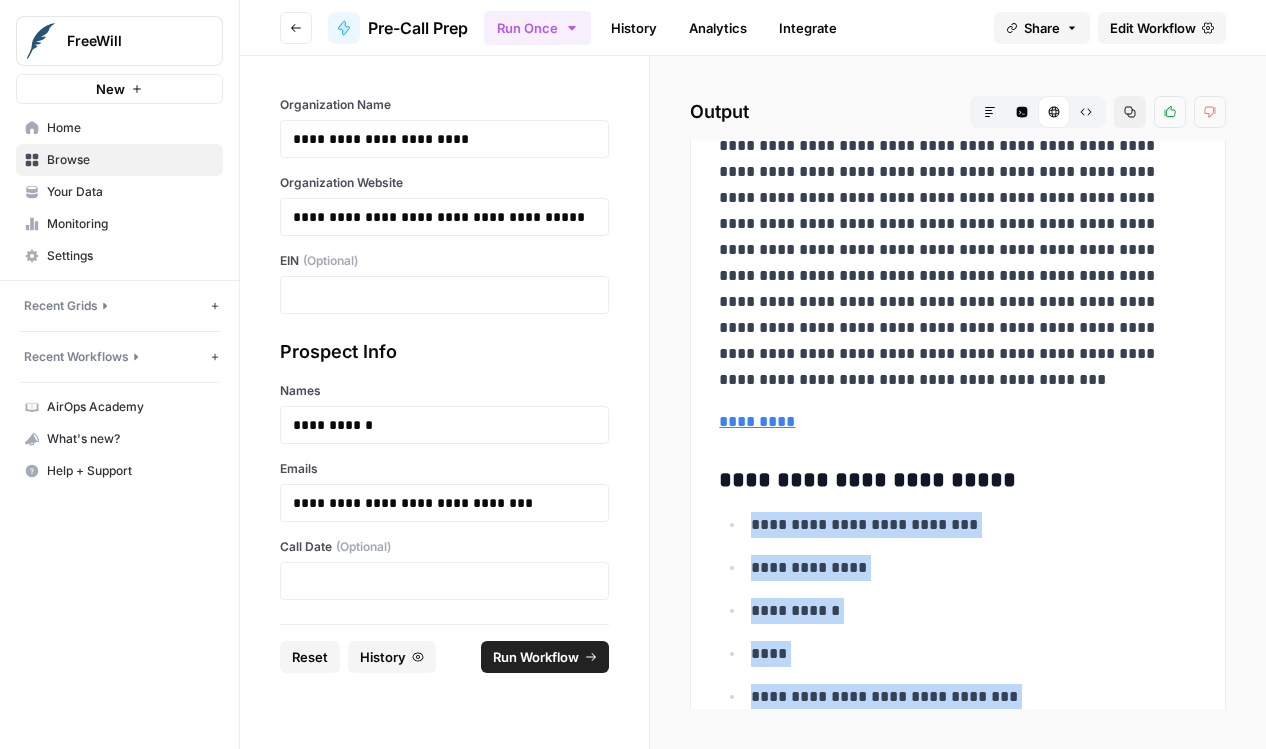 drag, startPoint x: 890, startPoint y: 559, endPoint x: 740, endPoint y: 510, distance: 157.8005 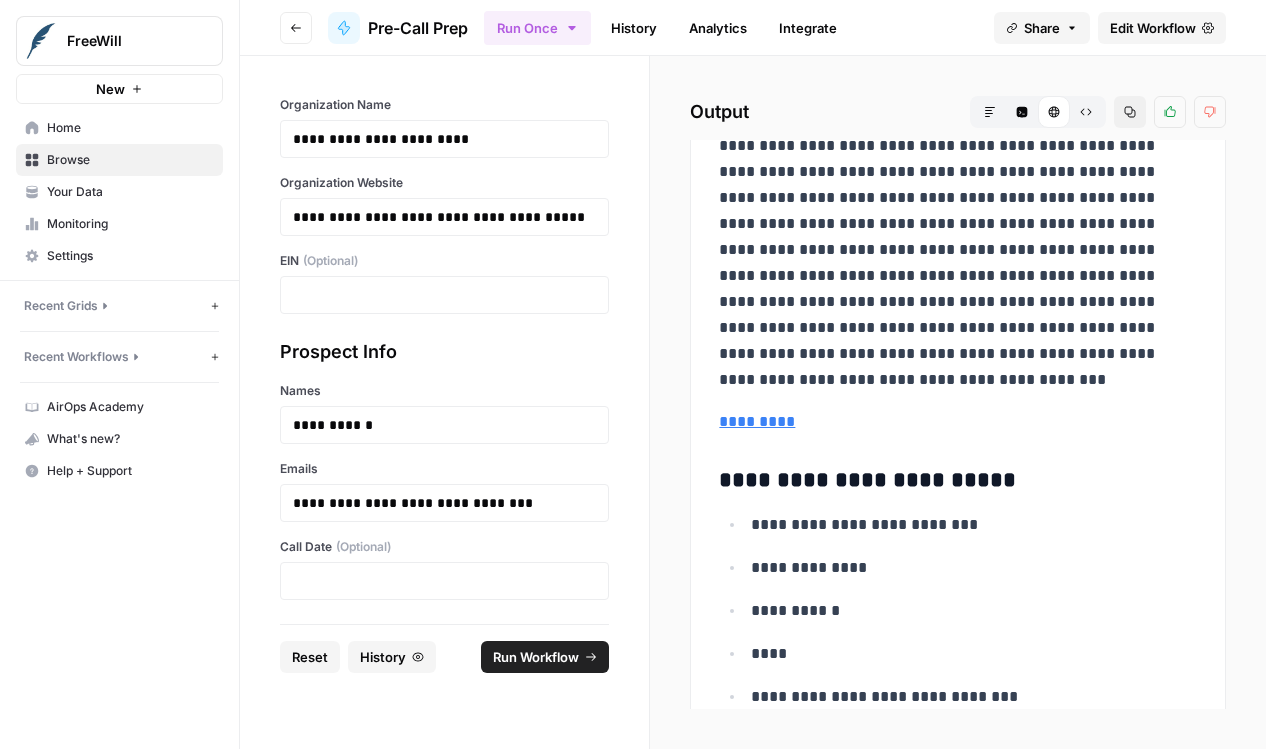 click on "**********" at bounding box center (958, 250) 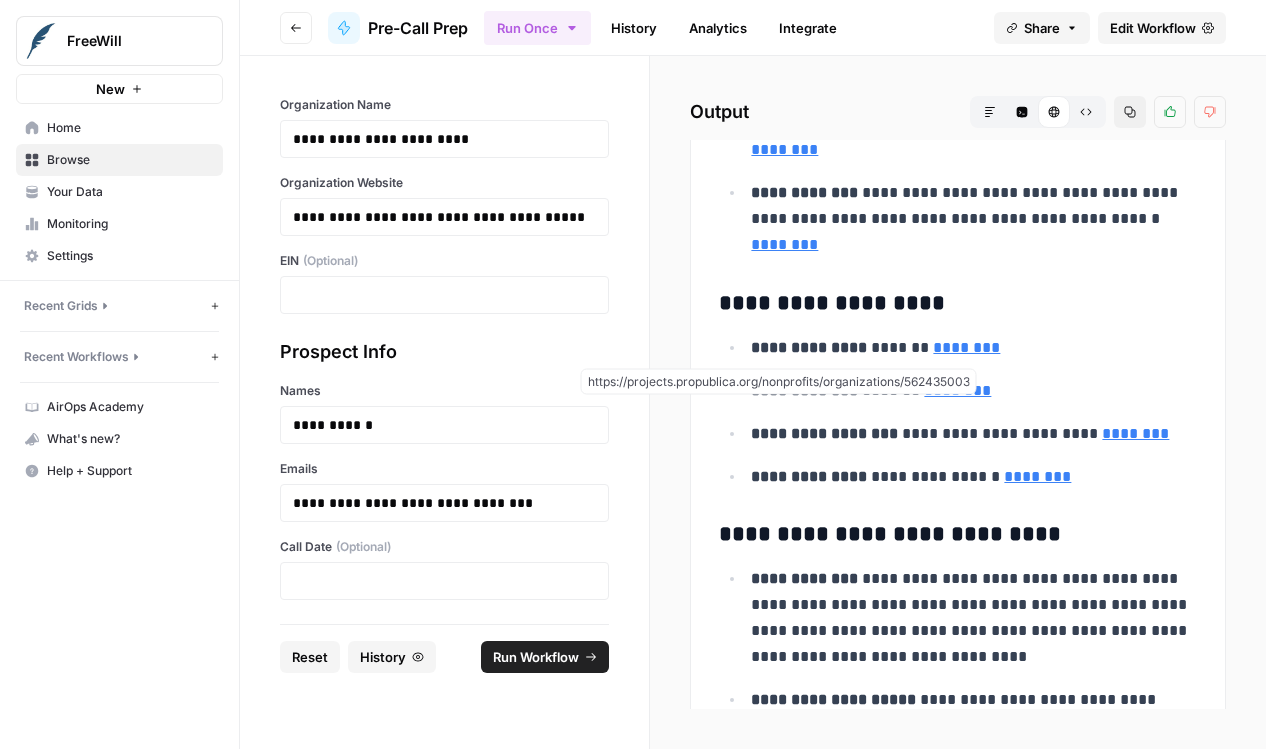 scroll, scrollTop: 2194, scrollLeft: 0, axis: vertical 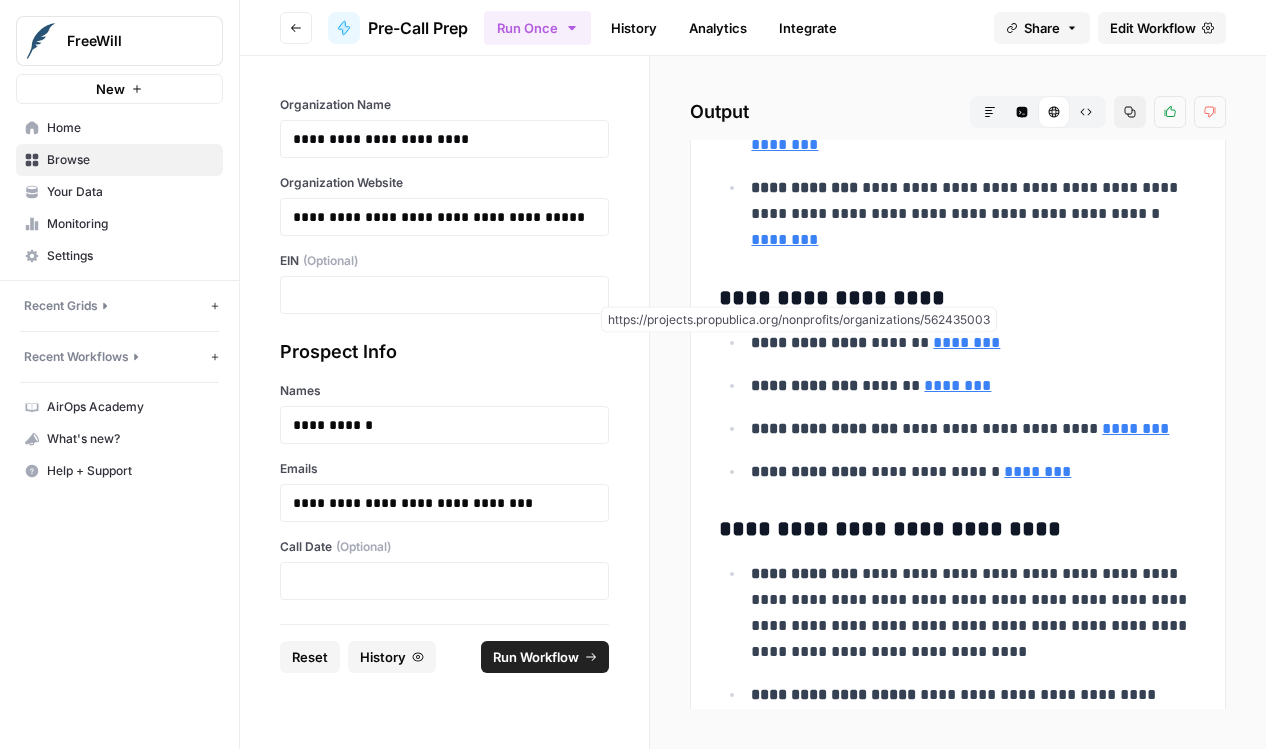 click on "********" at bounding box center (966, 342) 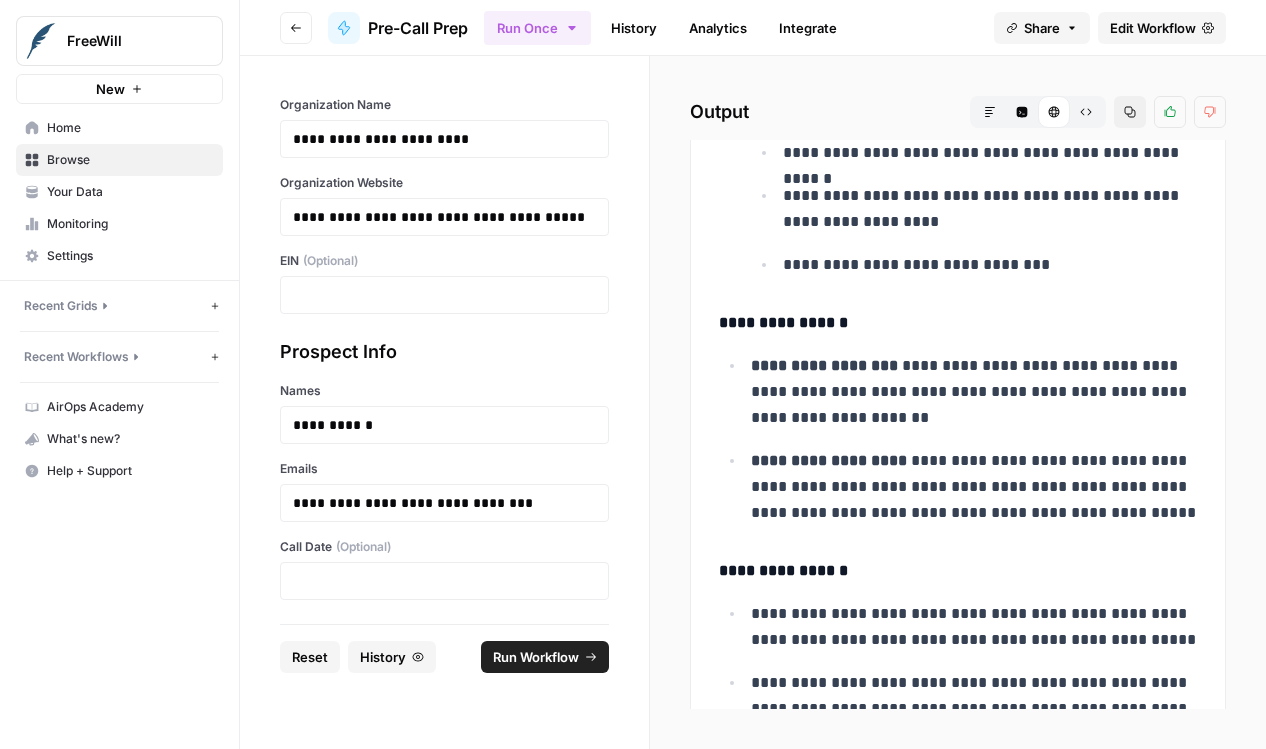 scroll, scrollTop: 3670, scrollLeft: 0, axis: vertical 